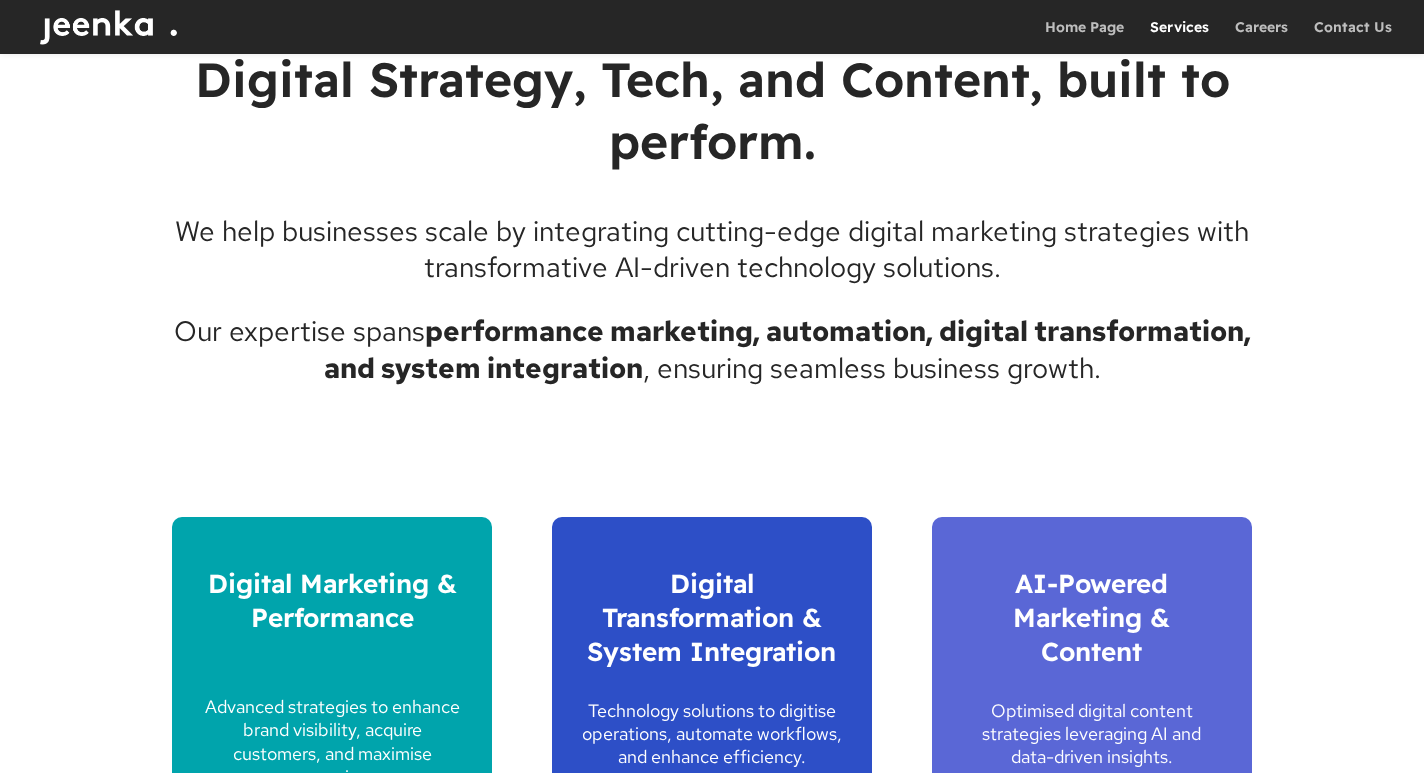 scroll, scrollTop: 829, scrollLeft: 0, axis: vertical 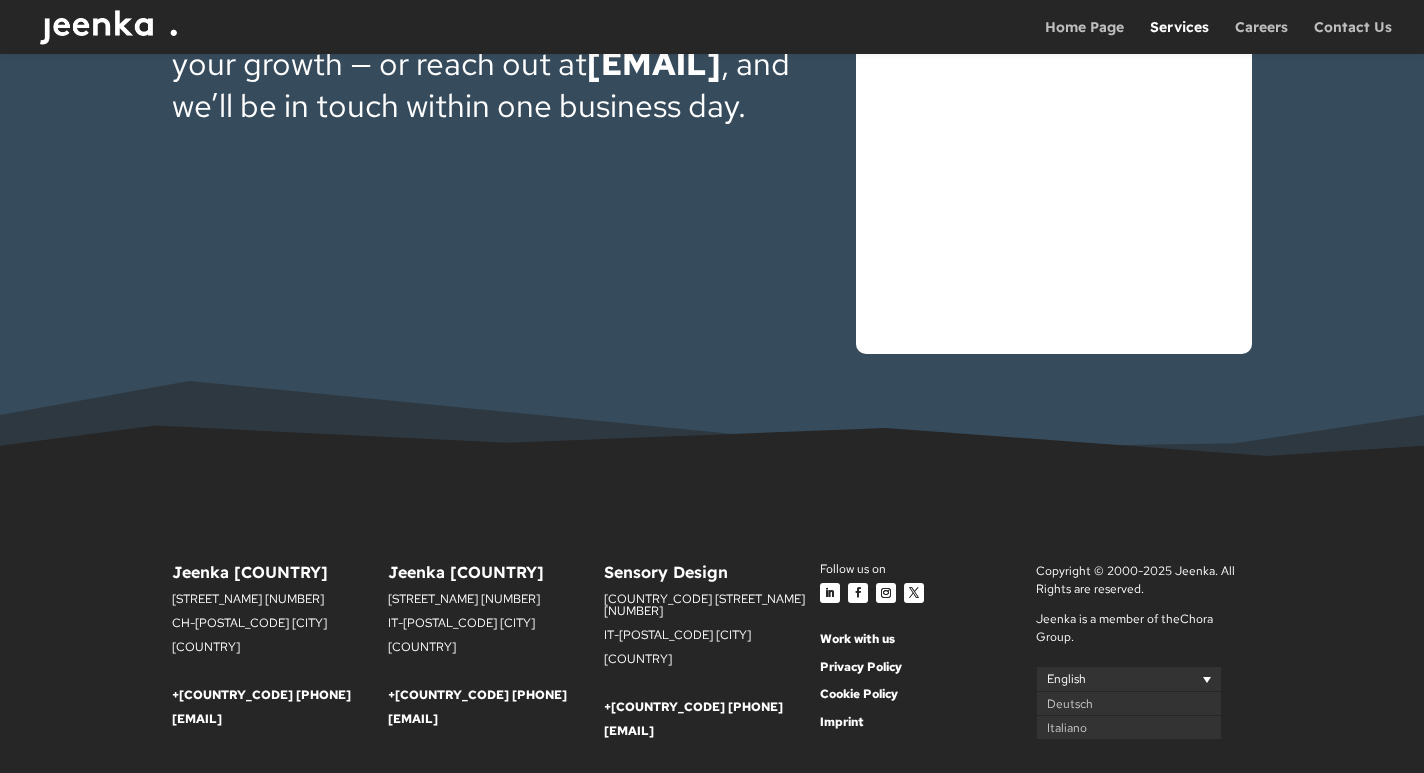 click on "English" at bounding box center (1129, 678) 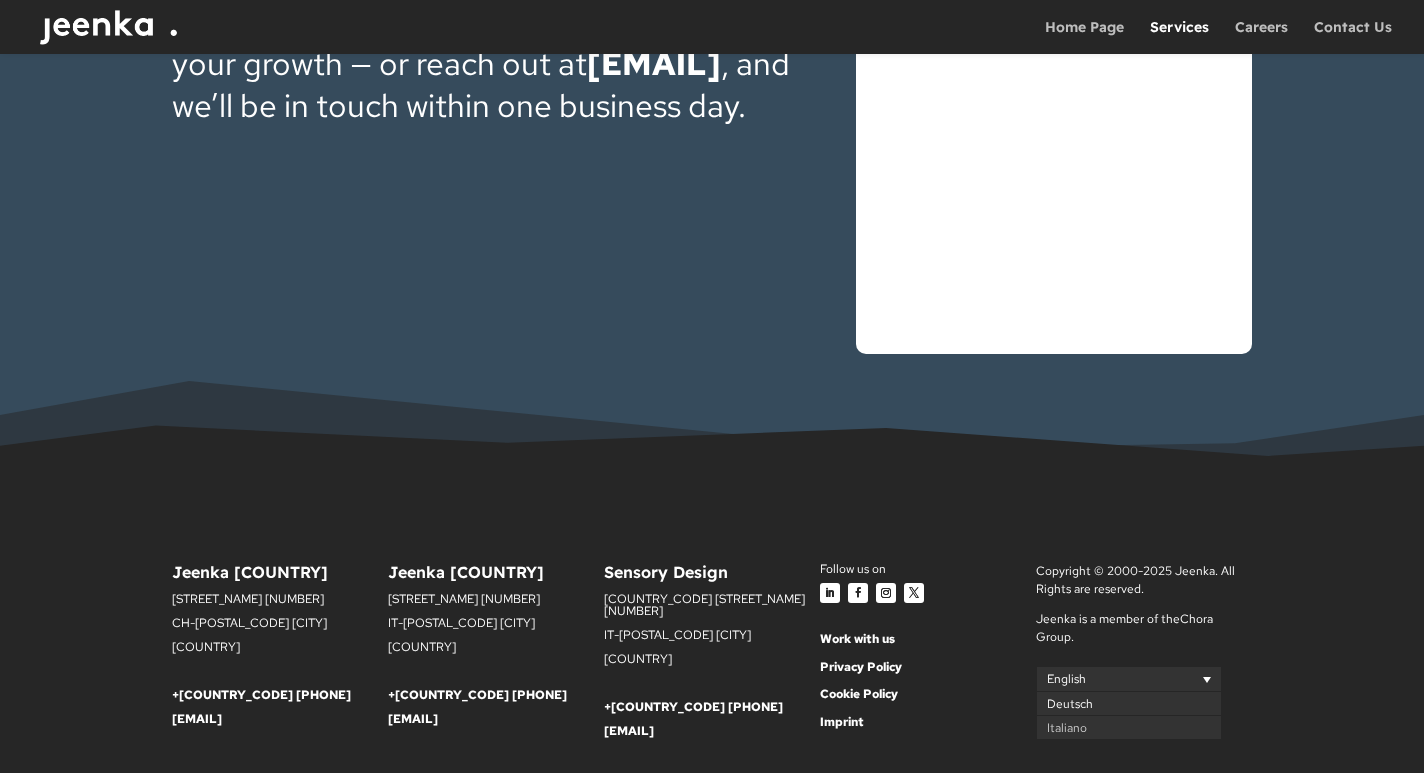 click on "Deutsch" at bounding box center [1129, 704] 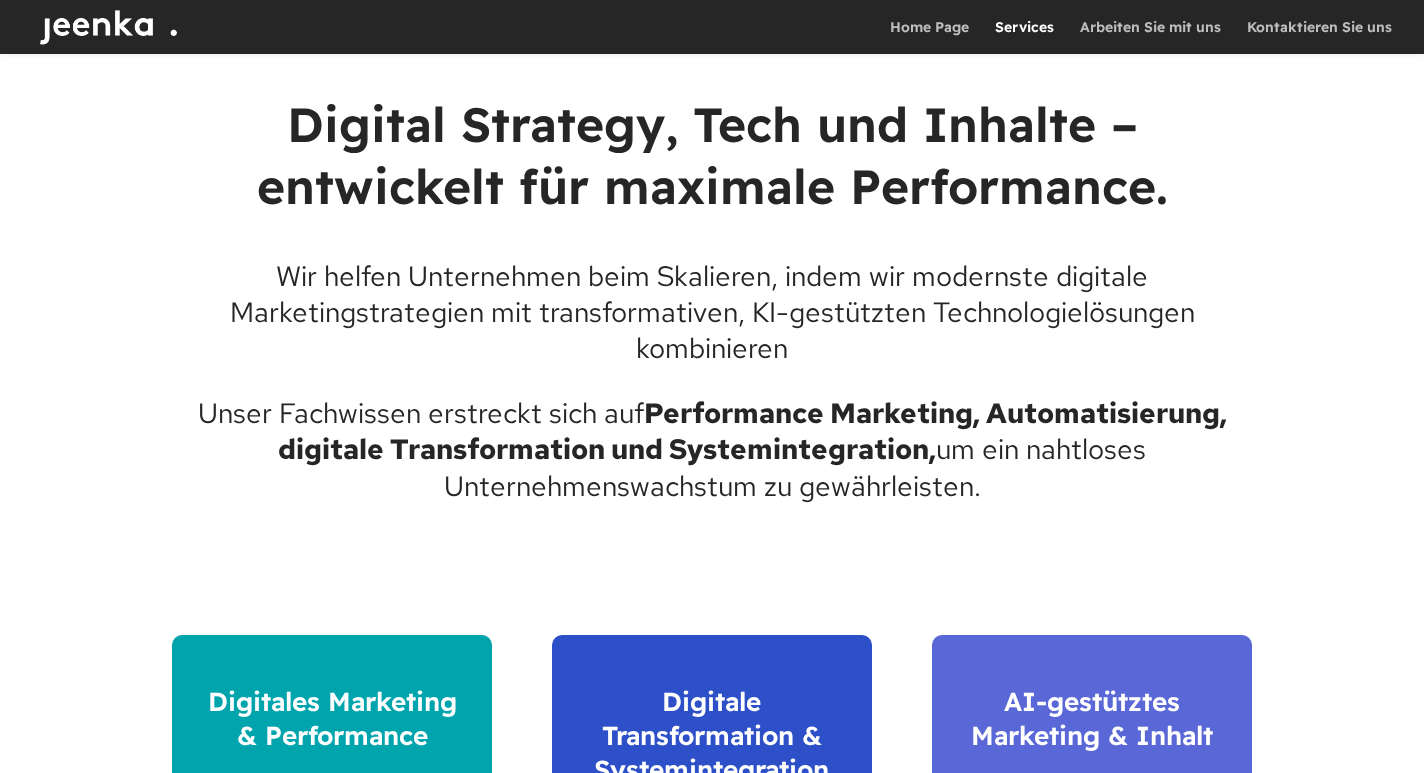 scroll, scrollTop: 783, scrollLeft: 0, axis: vertical 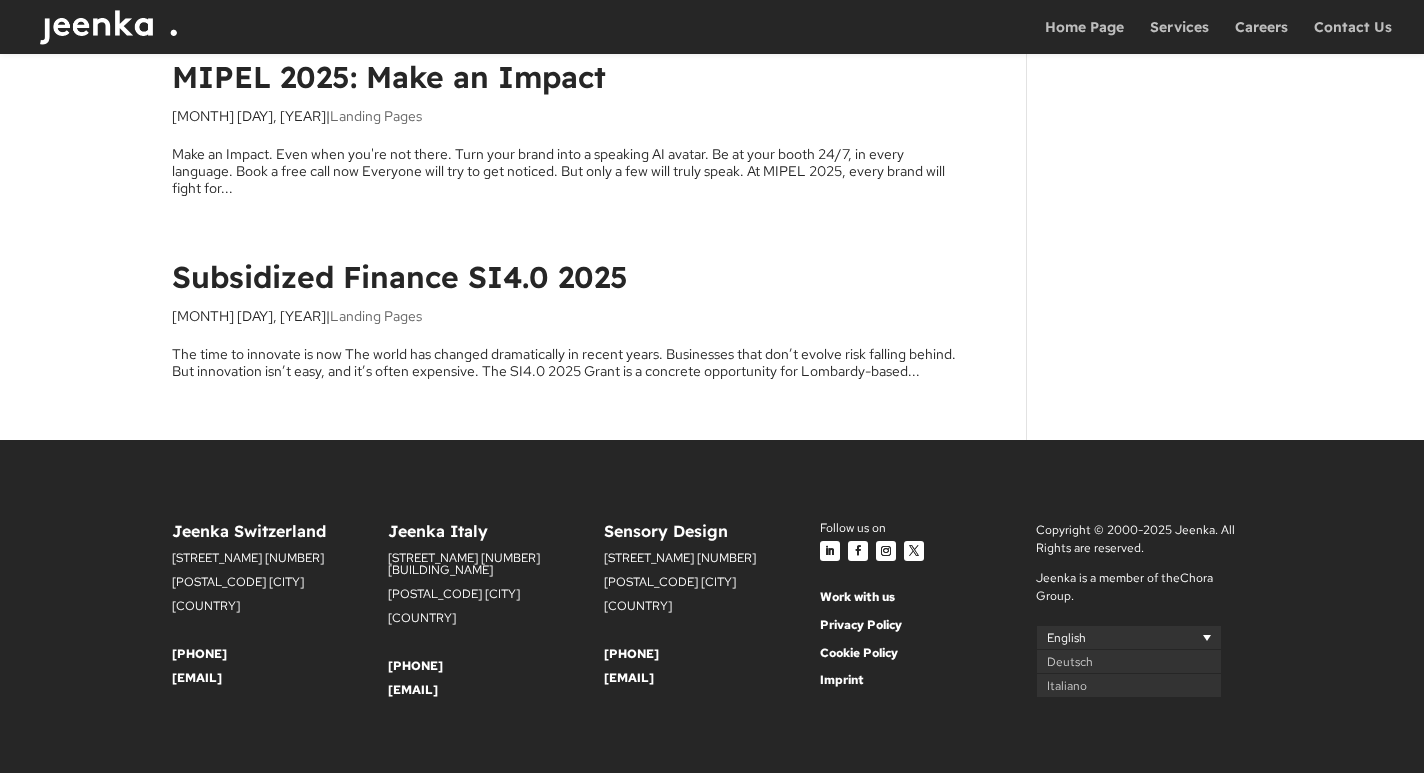 click on "English" at bounding box center [1129, 637] 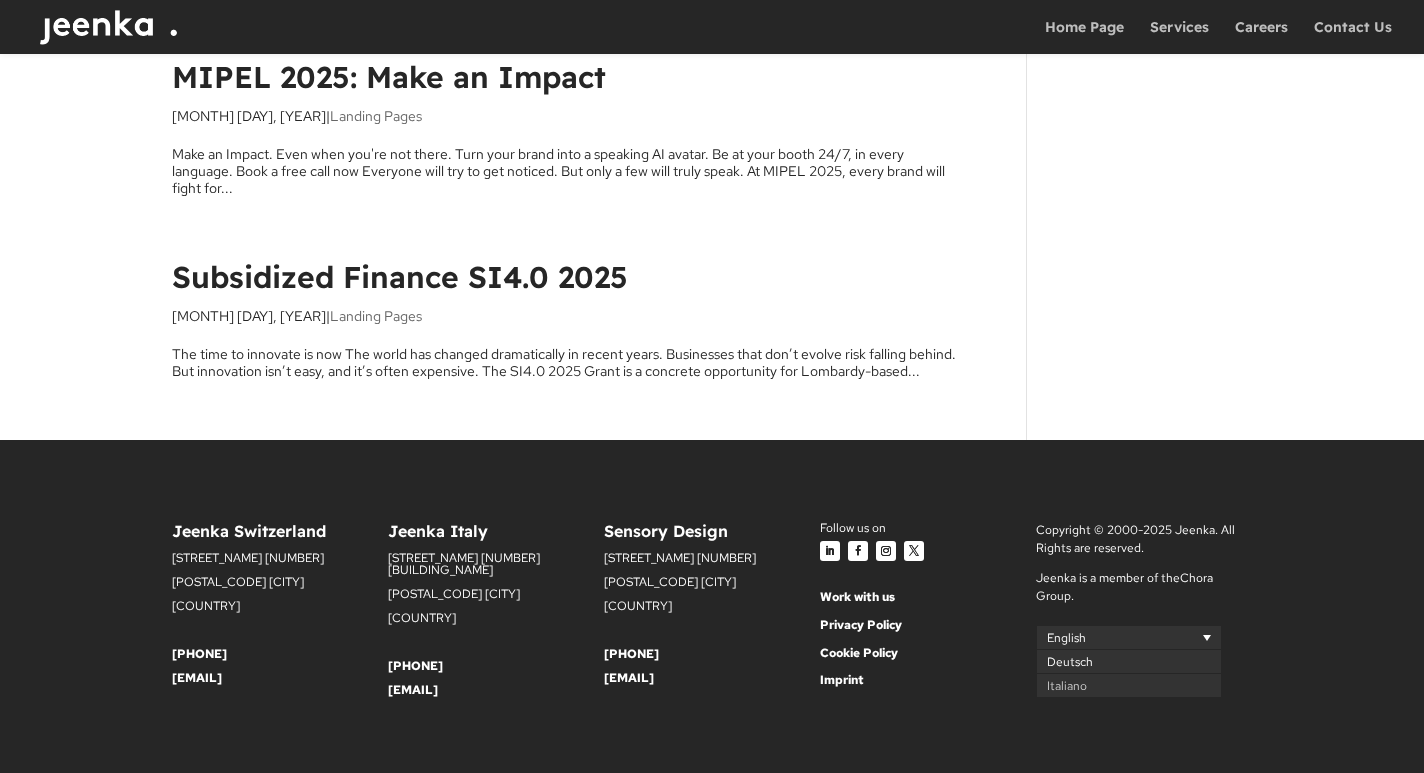 click on "Deutsch" at bounding box center [1070, 662] 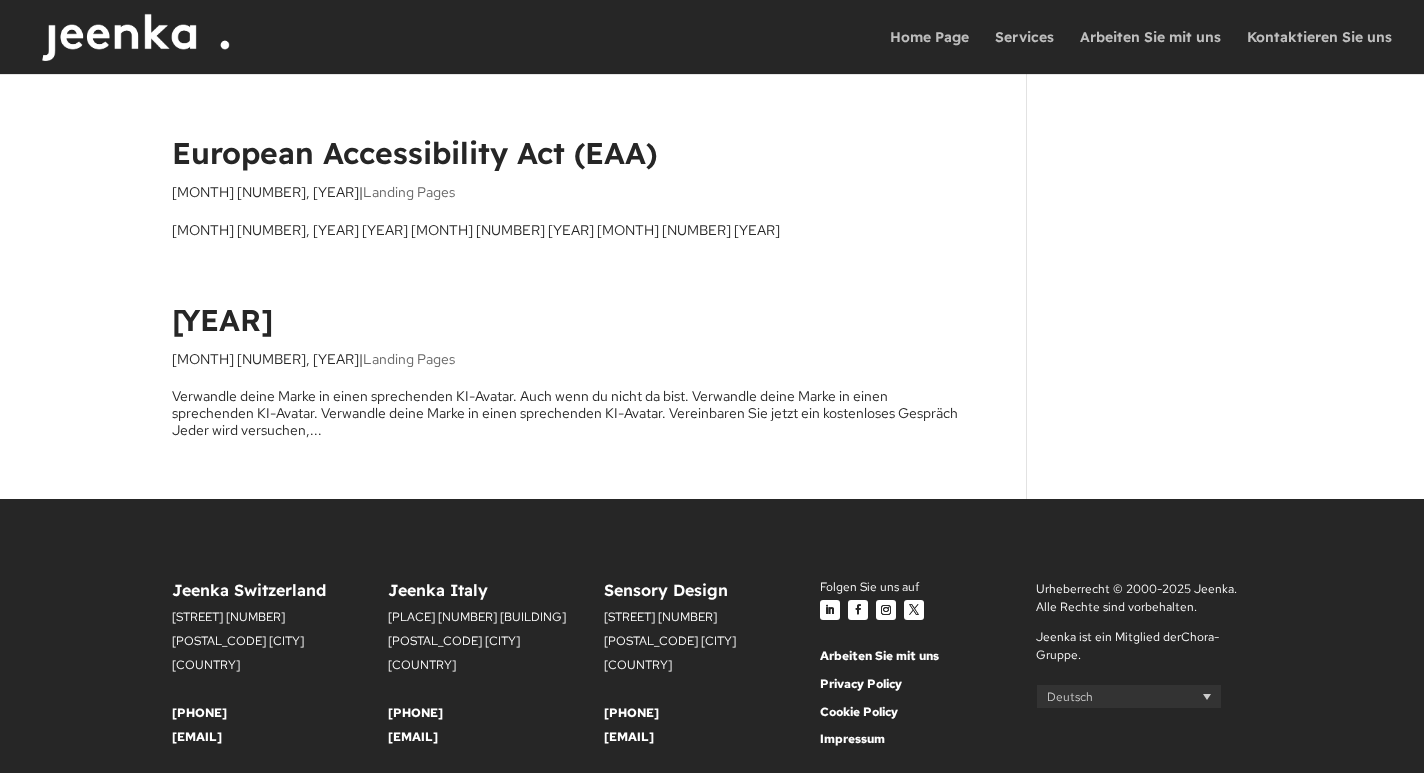 scroll, scrollTop: 0, scrollLeft: 0, axis: both 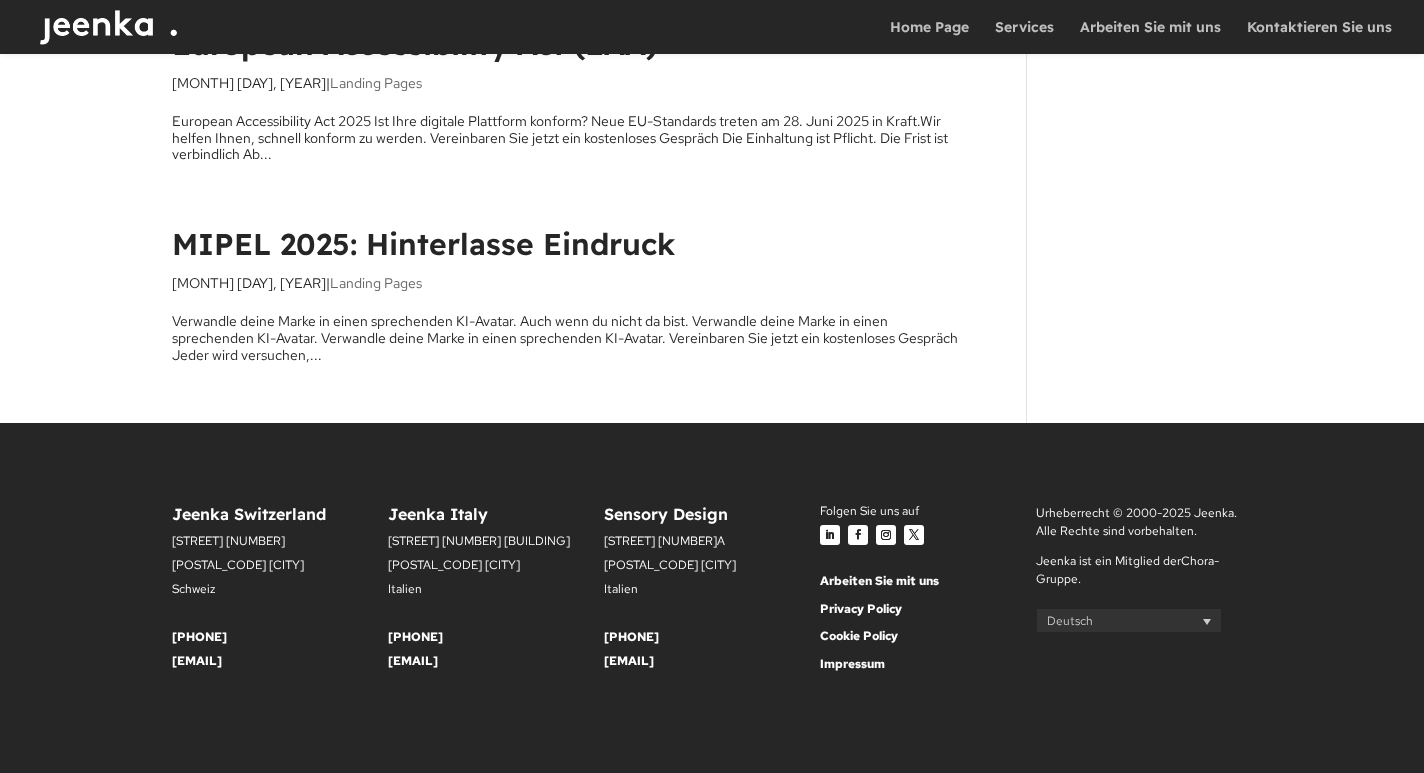 click on "Jeenka Switzerland
Landstraße 3A
CH-7304 Maienfeld
Schweiz
+41 81 588 0107
hello@jeenka.com
Jeenka Italy
Piazza Gae Aulenti 1 Turm B
IT-20124 Mailand
Italien
+39 02 2316 7213
hello@jeenka.com
Sensory Design
Alessandro-Volta-Straße 13A
IT-39100 Bozen
Italien
+39 0471 166 0114
hello@sensorydesign.com
Folgen Sie uns auf
Folgen Folgen Folgen Folgen
Arbeiten Sie mit uns
Privacy Policy
Cookie Policy
Impressum
Urheberrecht © 2000-2025 Jeenka. Alle Rechte sind vorbehalten.
Jeenka ist ein Mitglied der  Chora-Gruppe .
Deutsch" at bounding box center [712, 598] 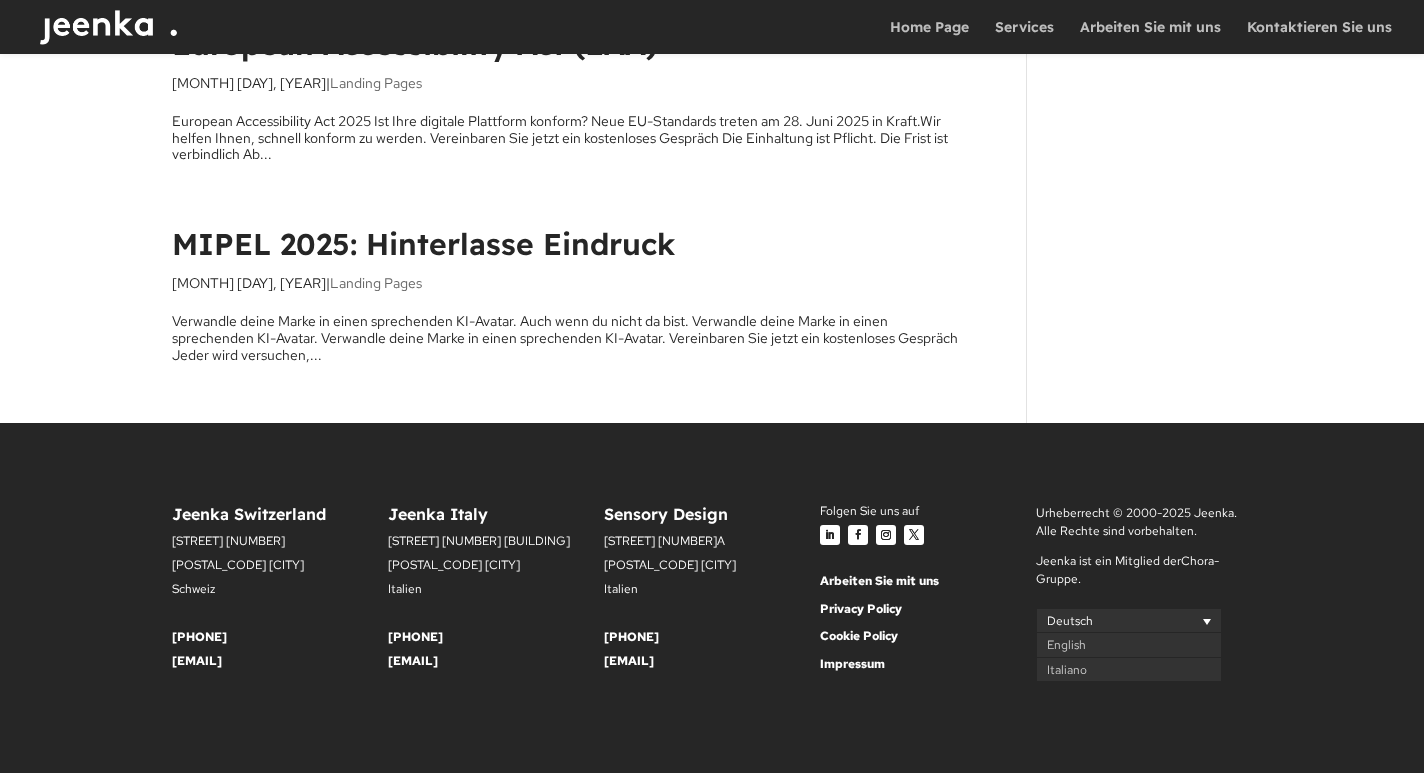 click on "Deutsch" at bounding box center (1129, 620) 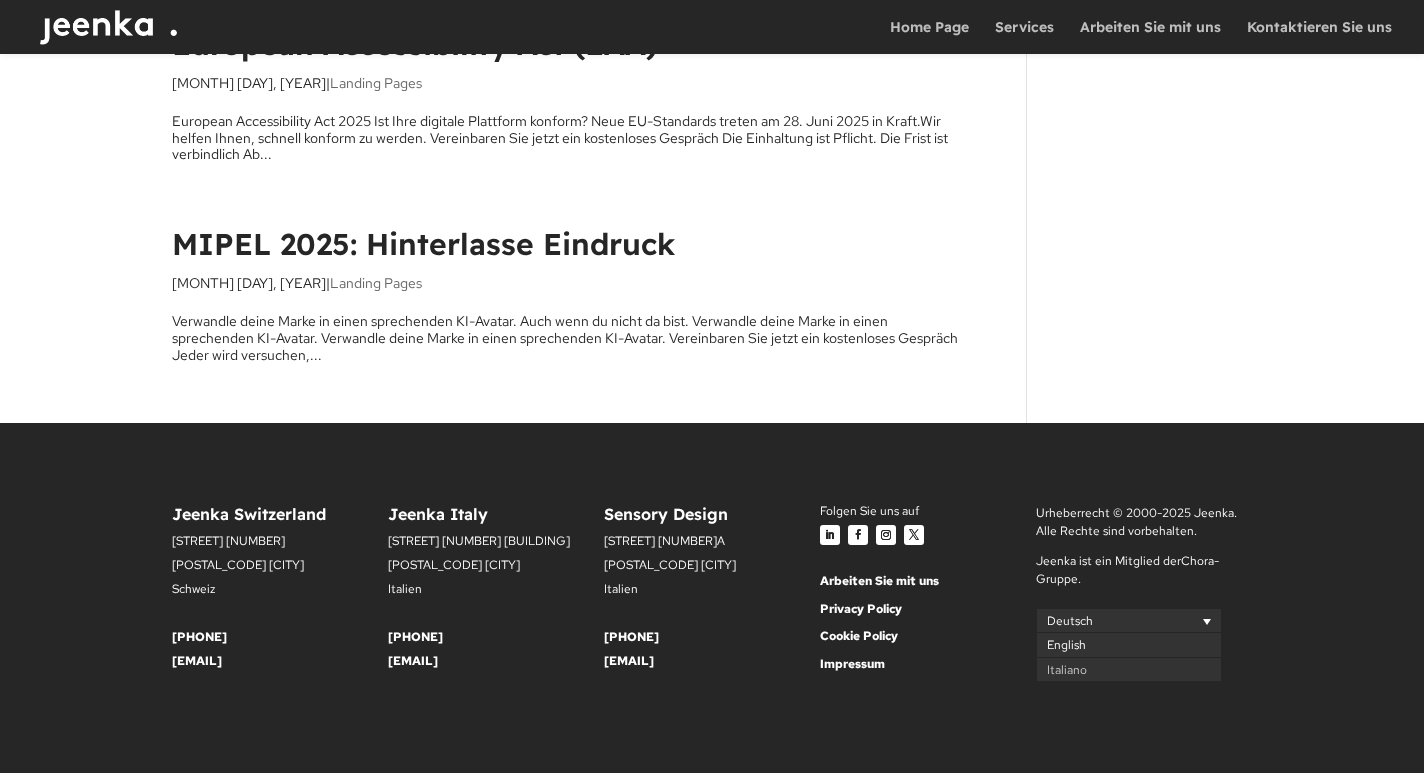 click on "English" at bounding box center (1129, 645) 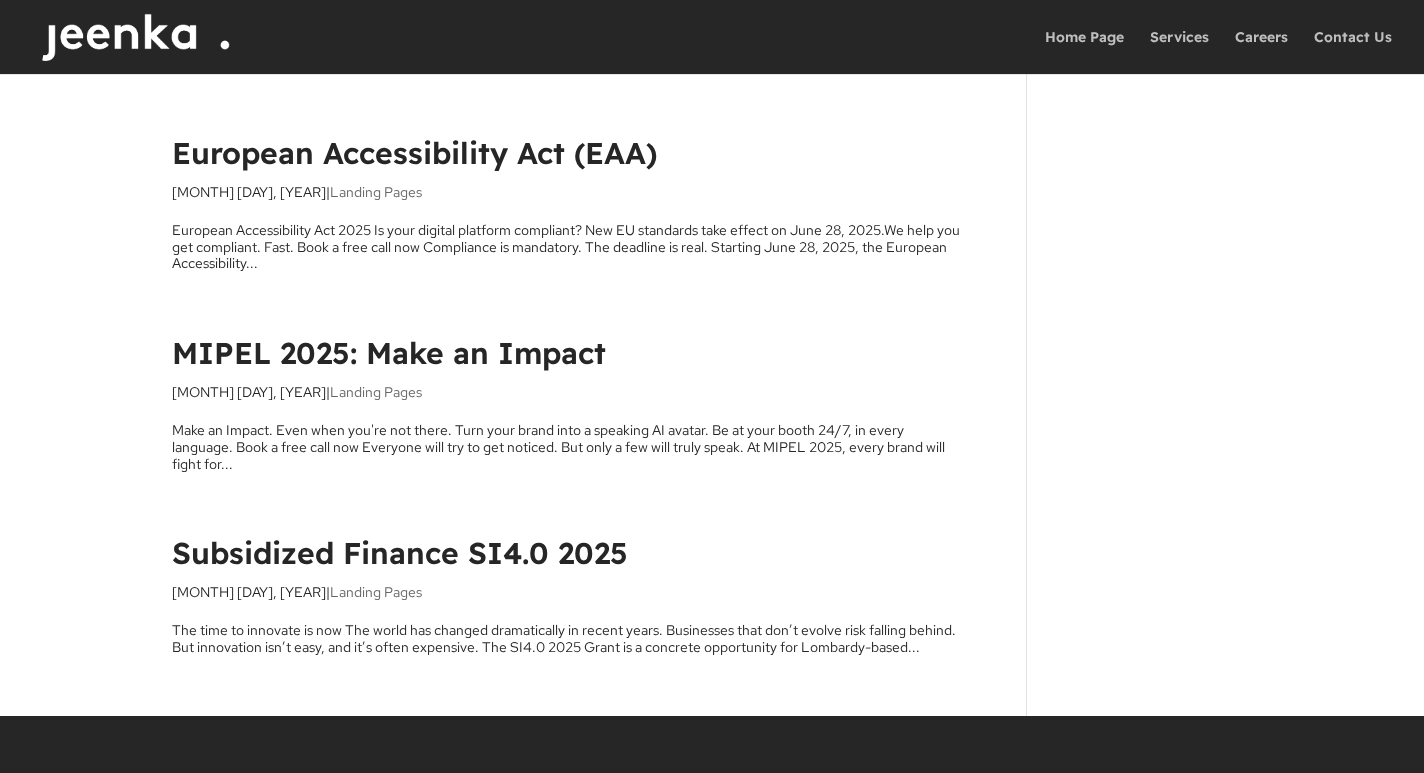 scroll, scrollTop: 0, scrollLeft: 0, axis: both 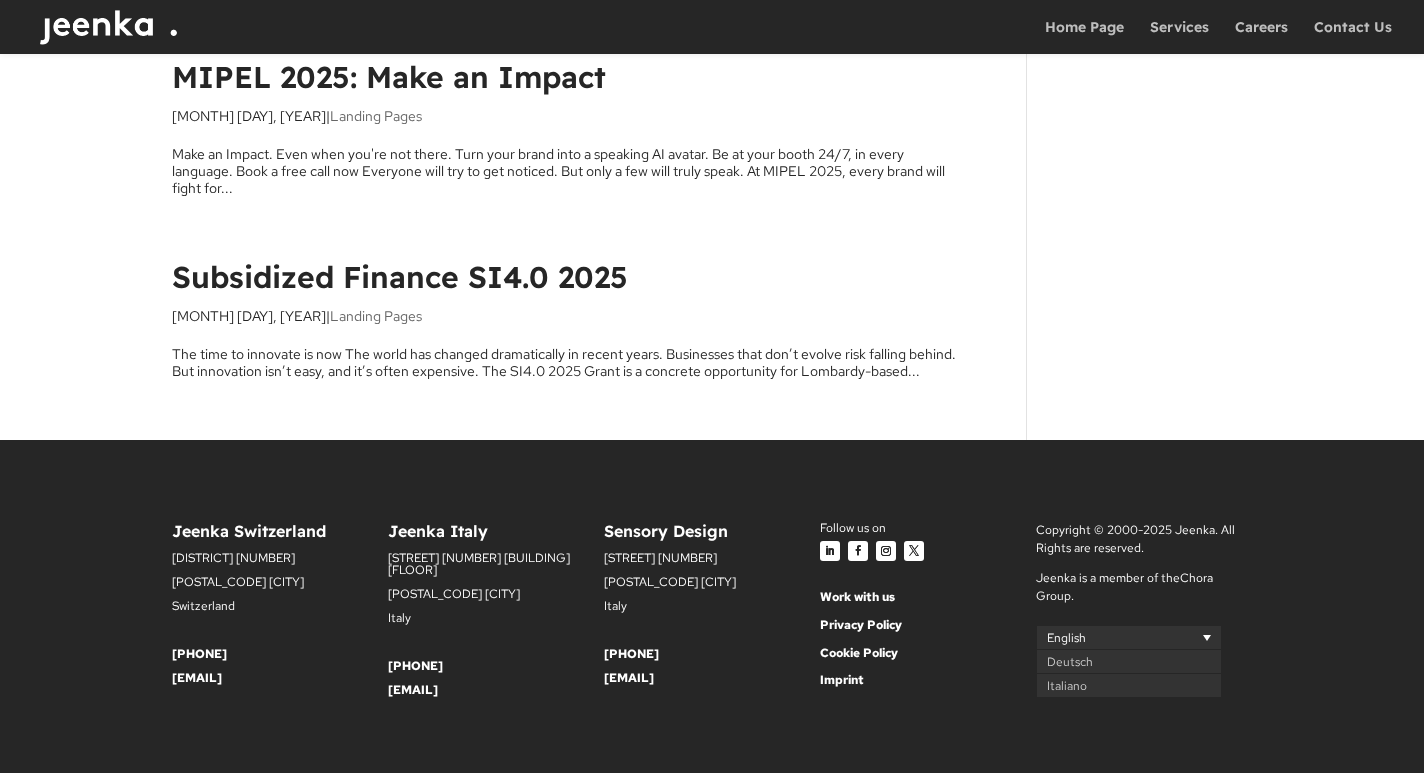 click on "English" at bounding box center [1129, 637] 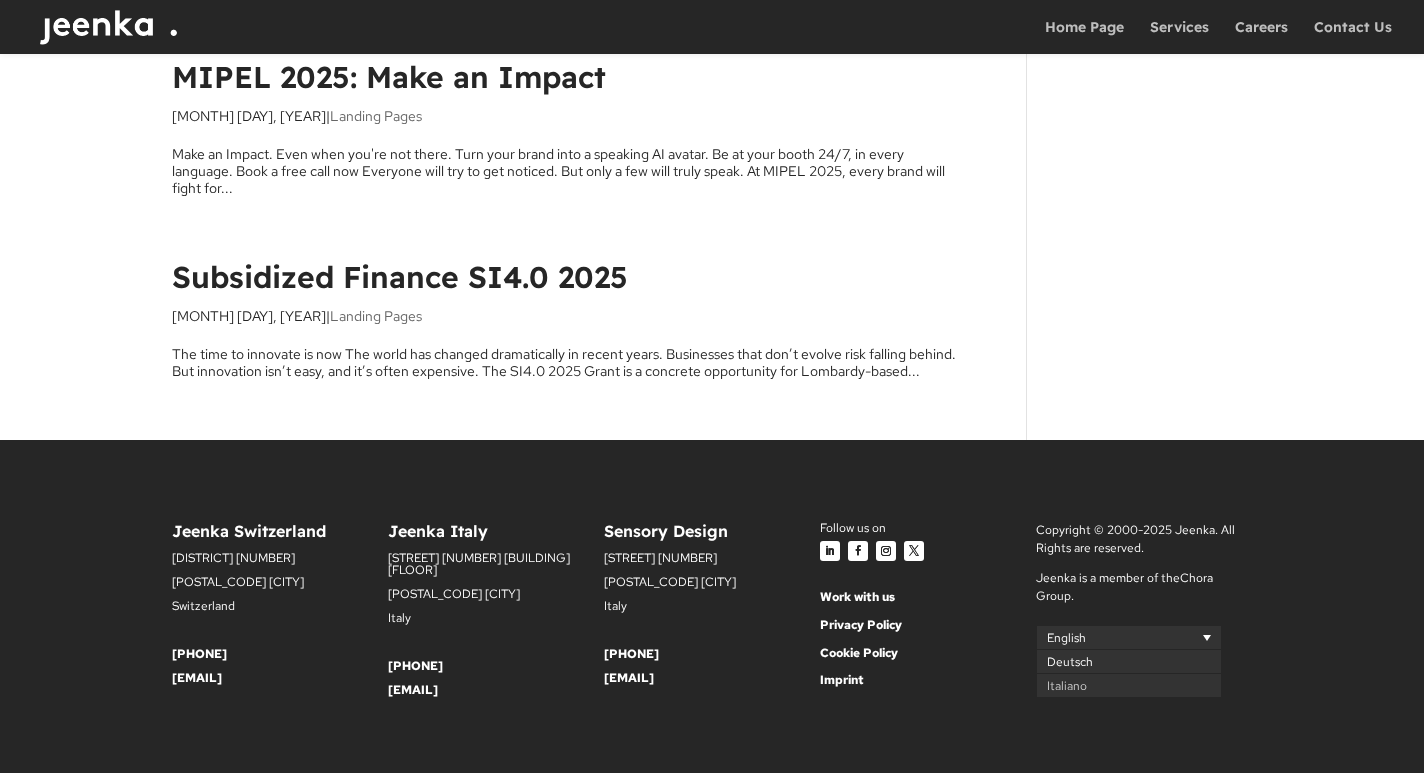 click on "Deutsch" at bounding box center (1129, 662) 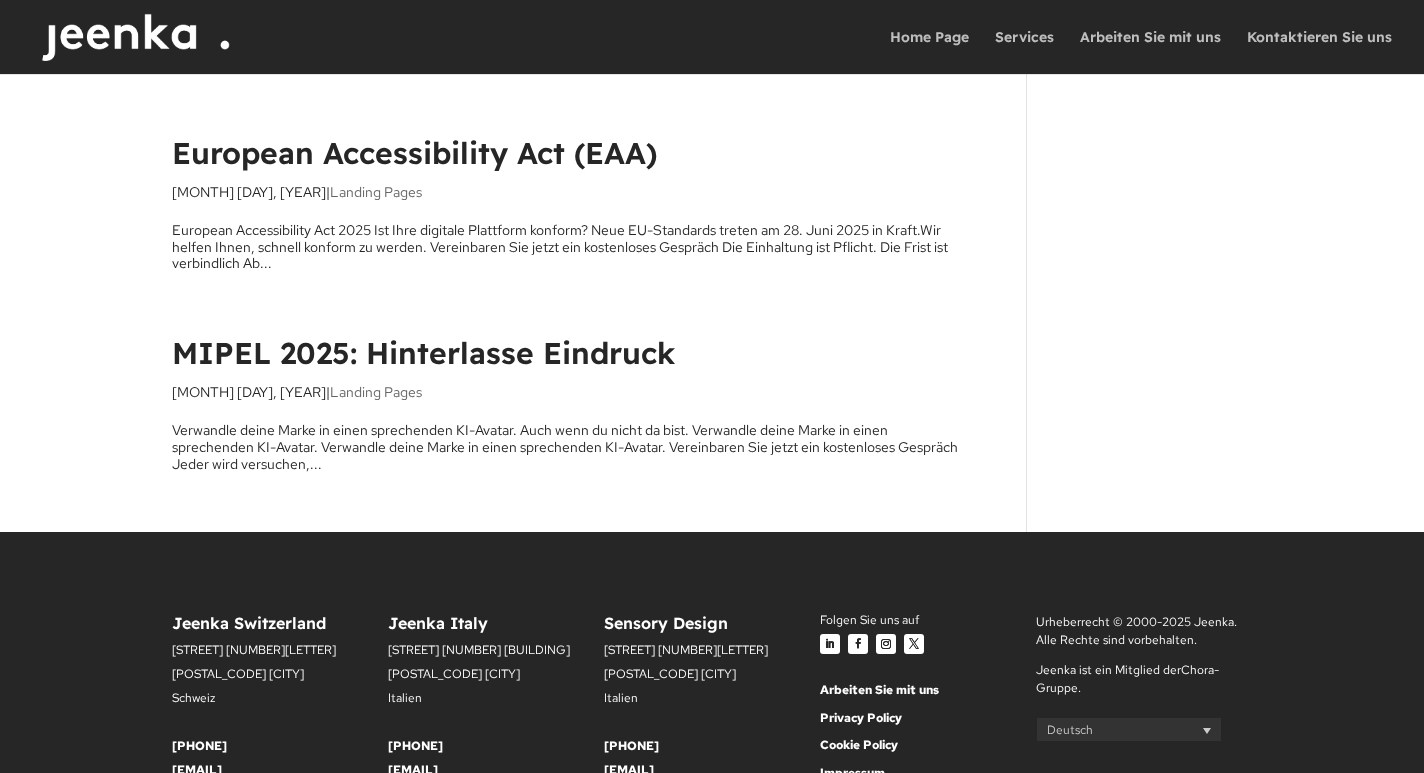 scroll, scrollTop: 0, scrollLeft: 0, axis: both 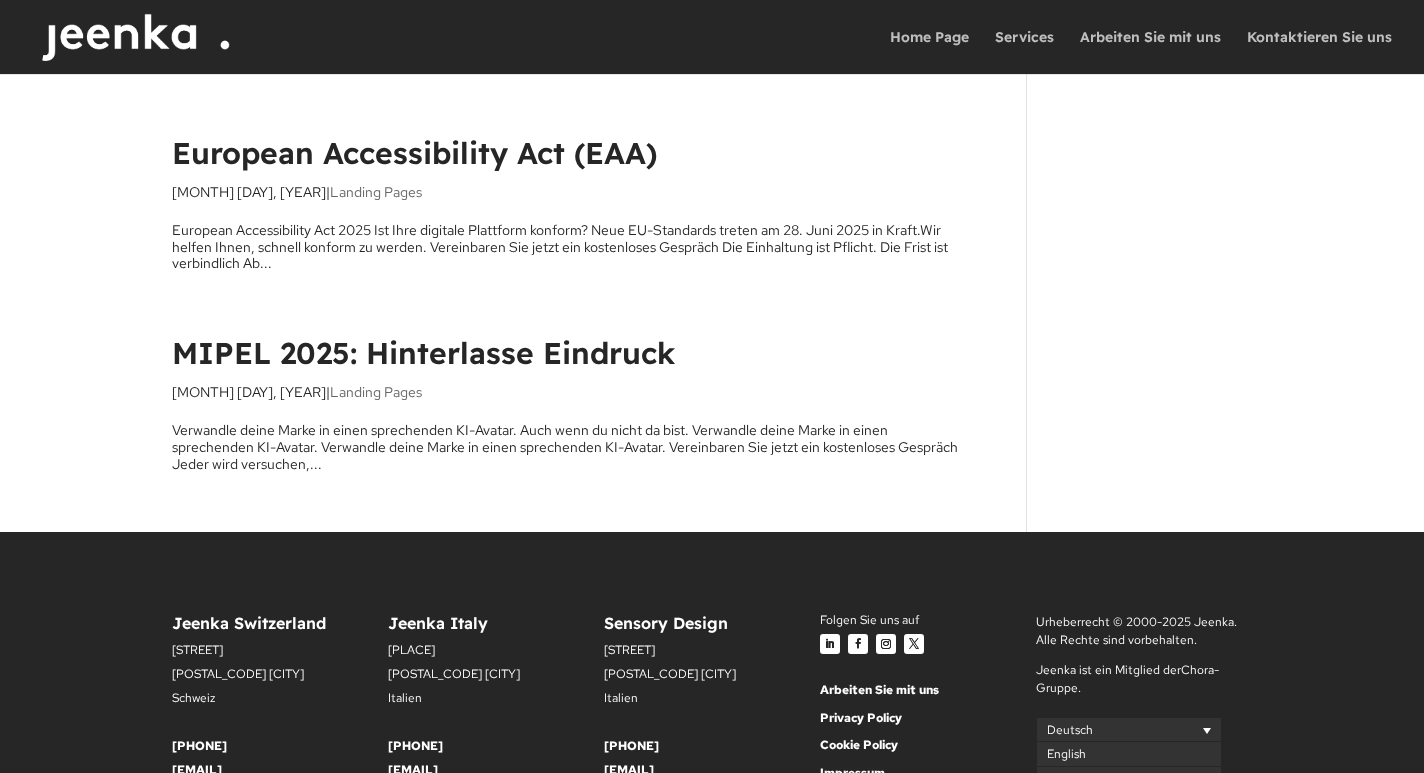 click on "English" at bounding box center (1129, 754) 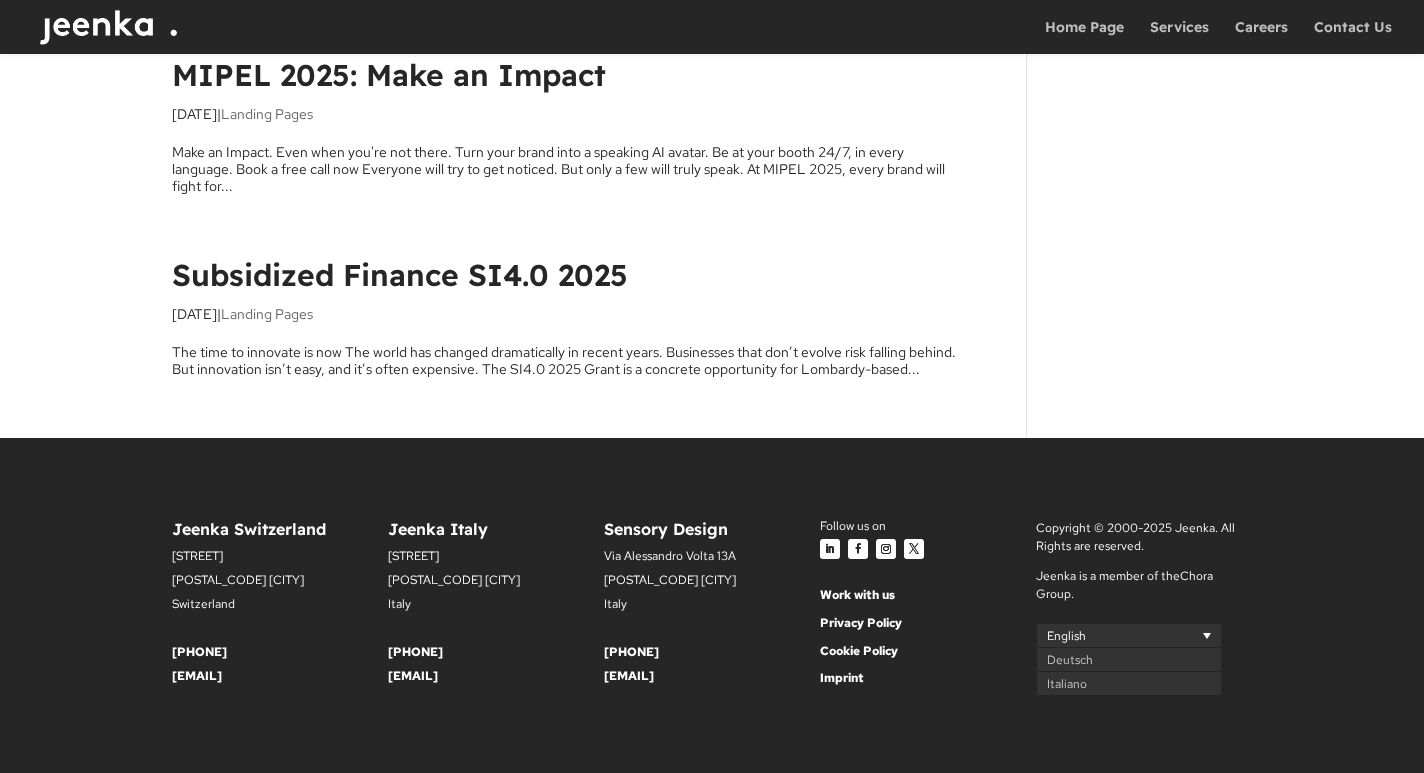 scroll, scrollTop: 255, scrollLeft: 0, axis: vertical 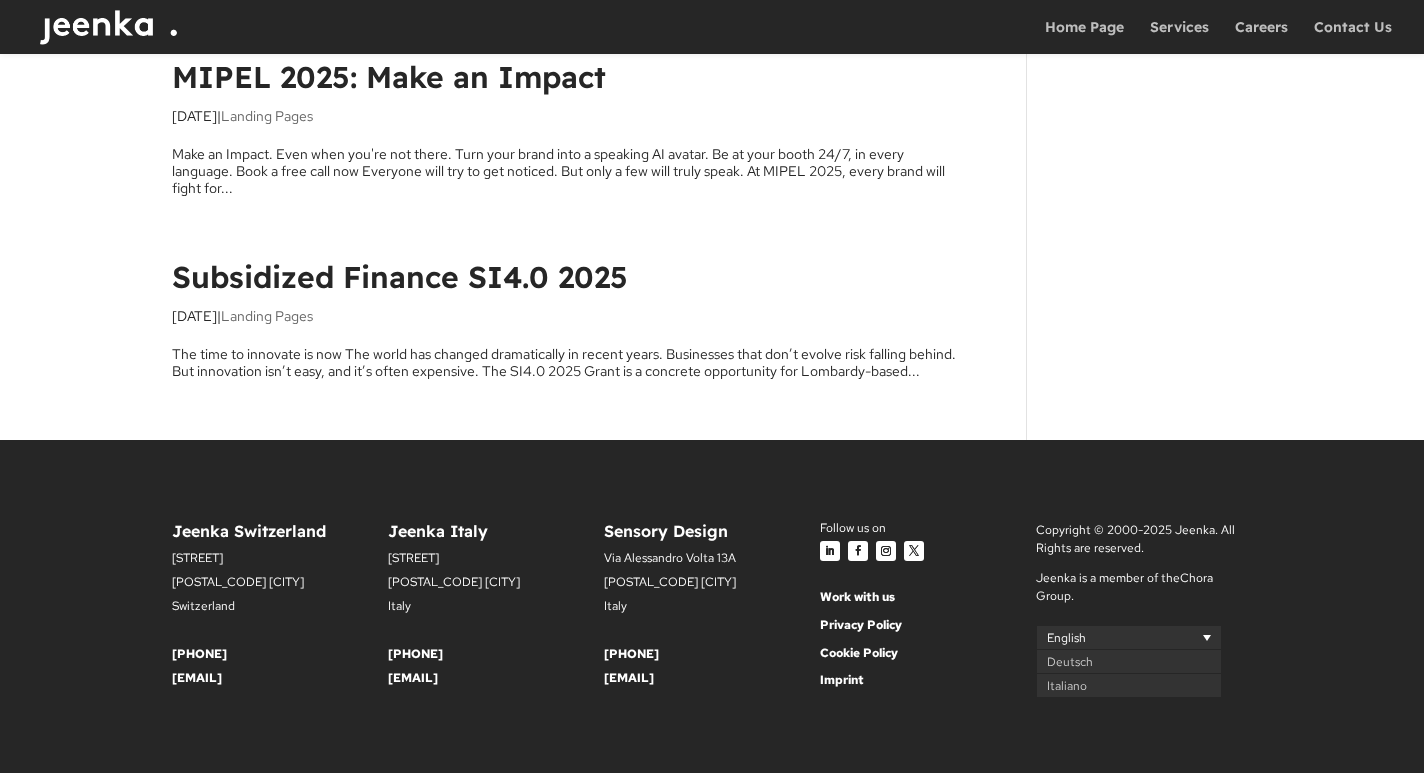 click on "English" at bounding box center [1129, 637] 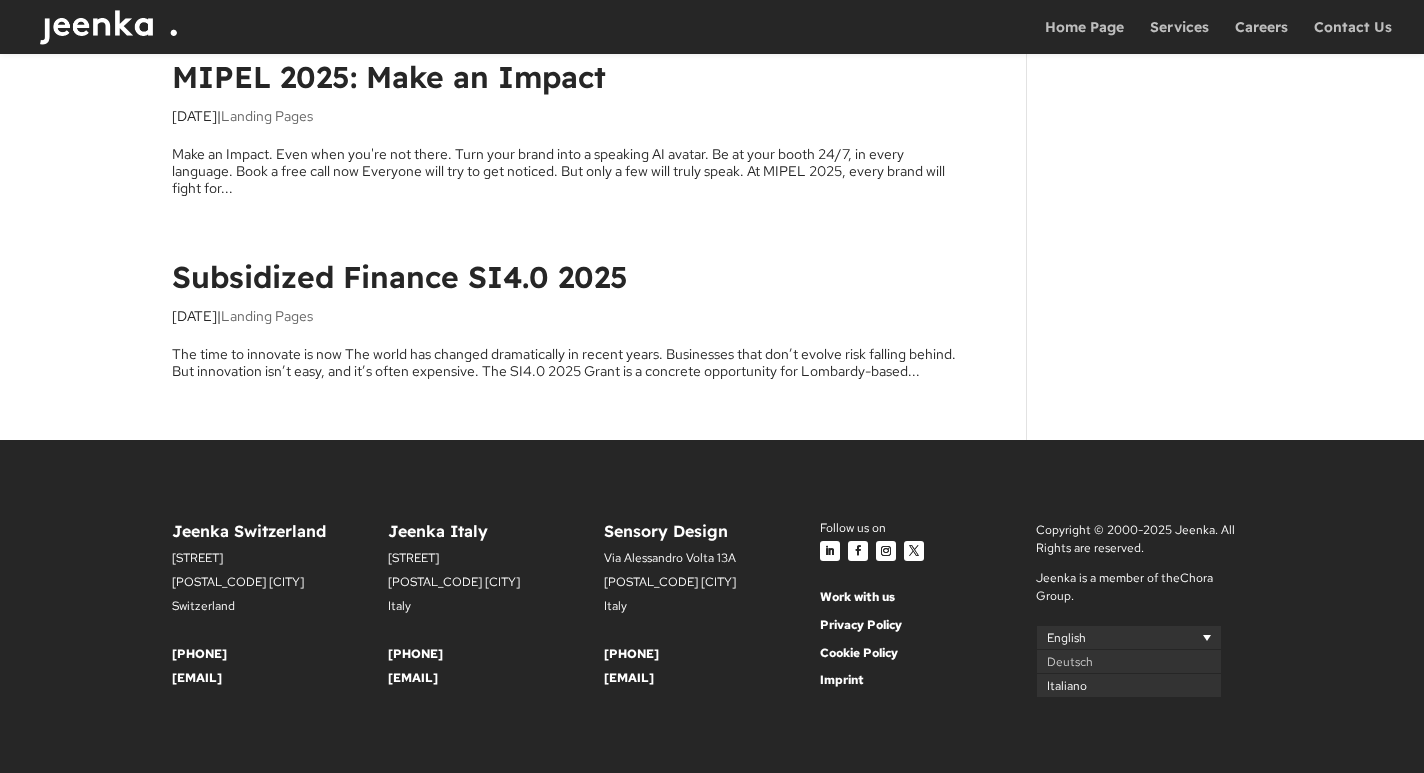 click on "Italiano" at bounding box center [1129, 686] 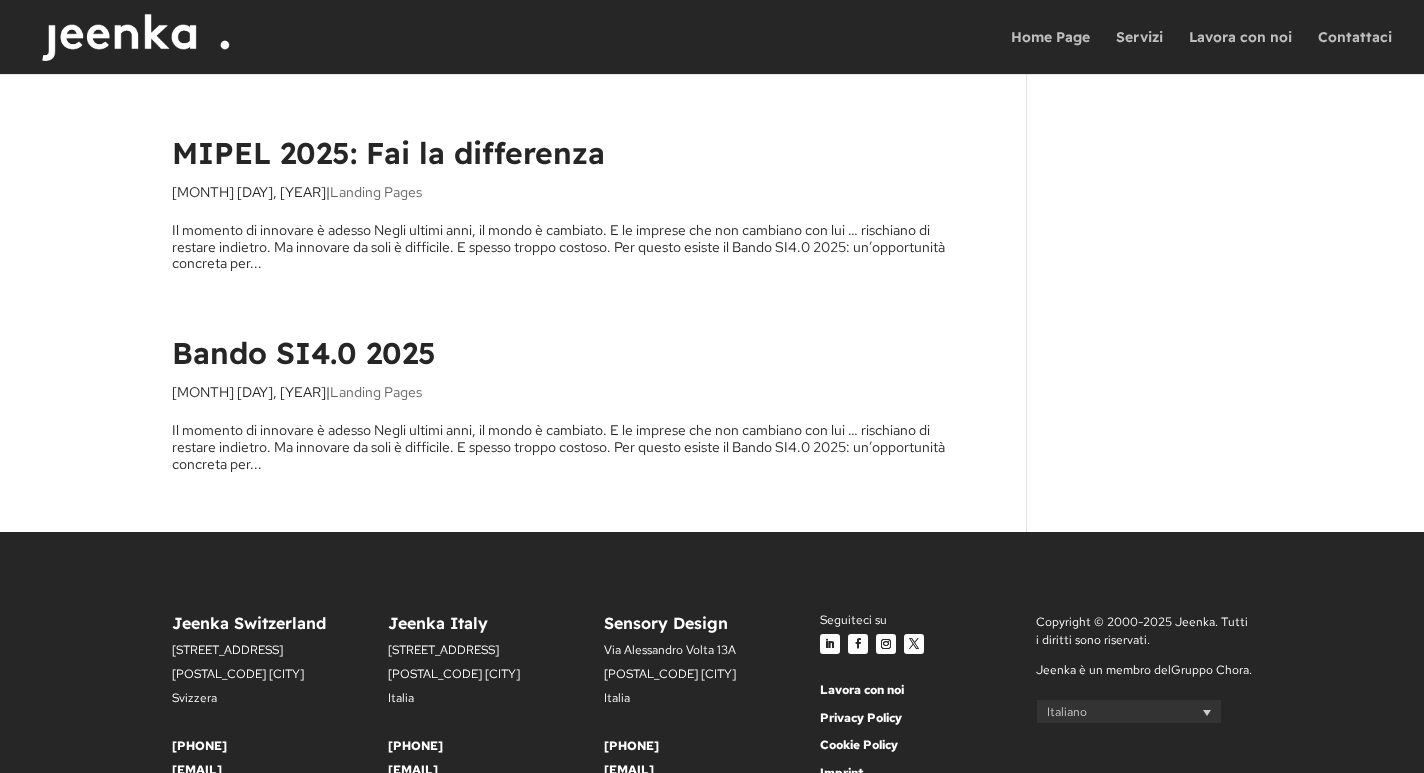 scroll, scrollTop: 0, scrollLeft: 0, axis: both 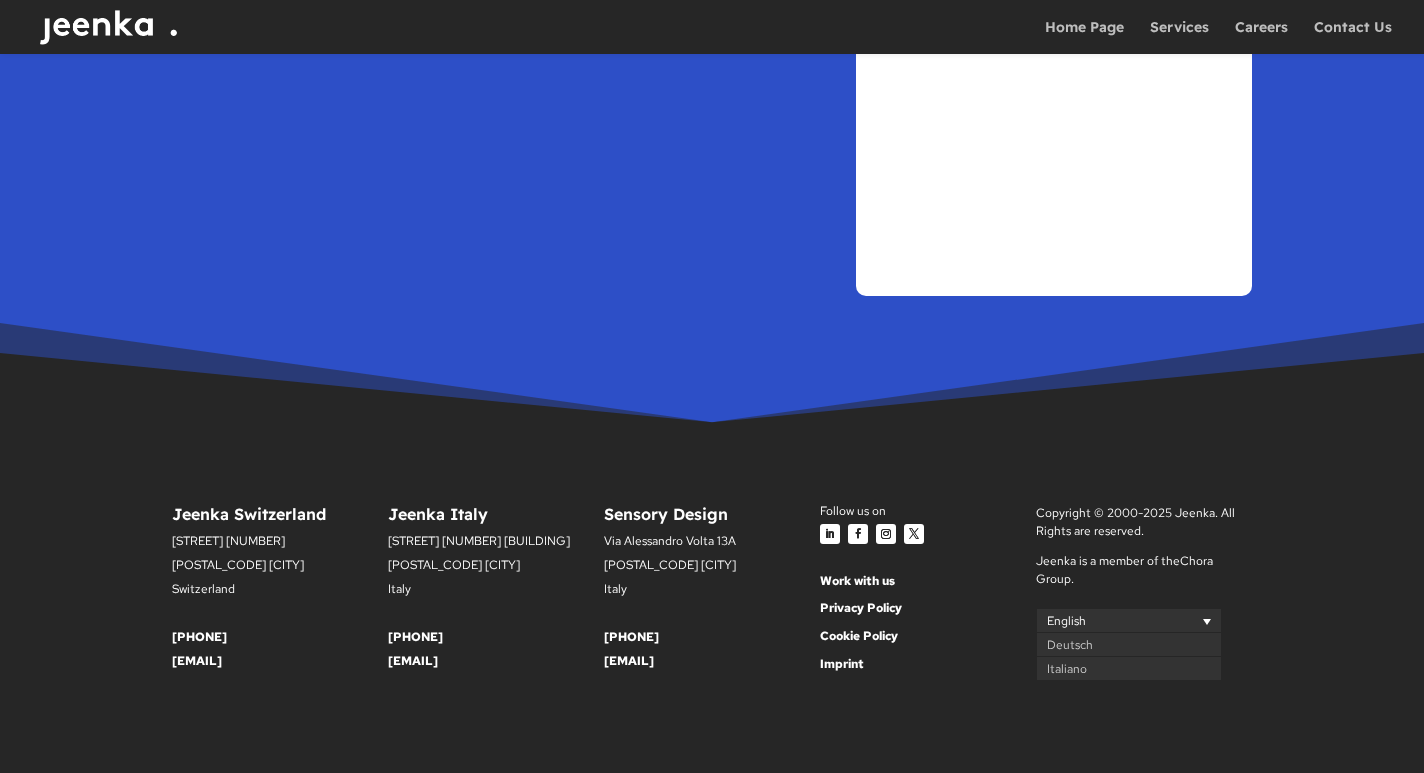 click on "English" at bounding box center [1129, 620] 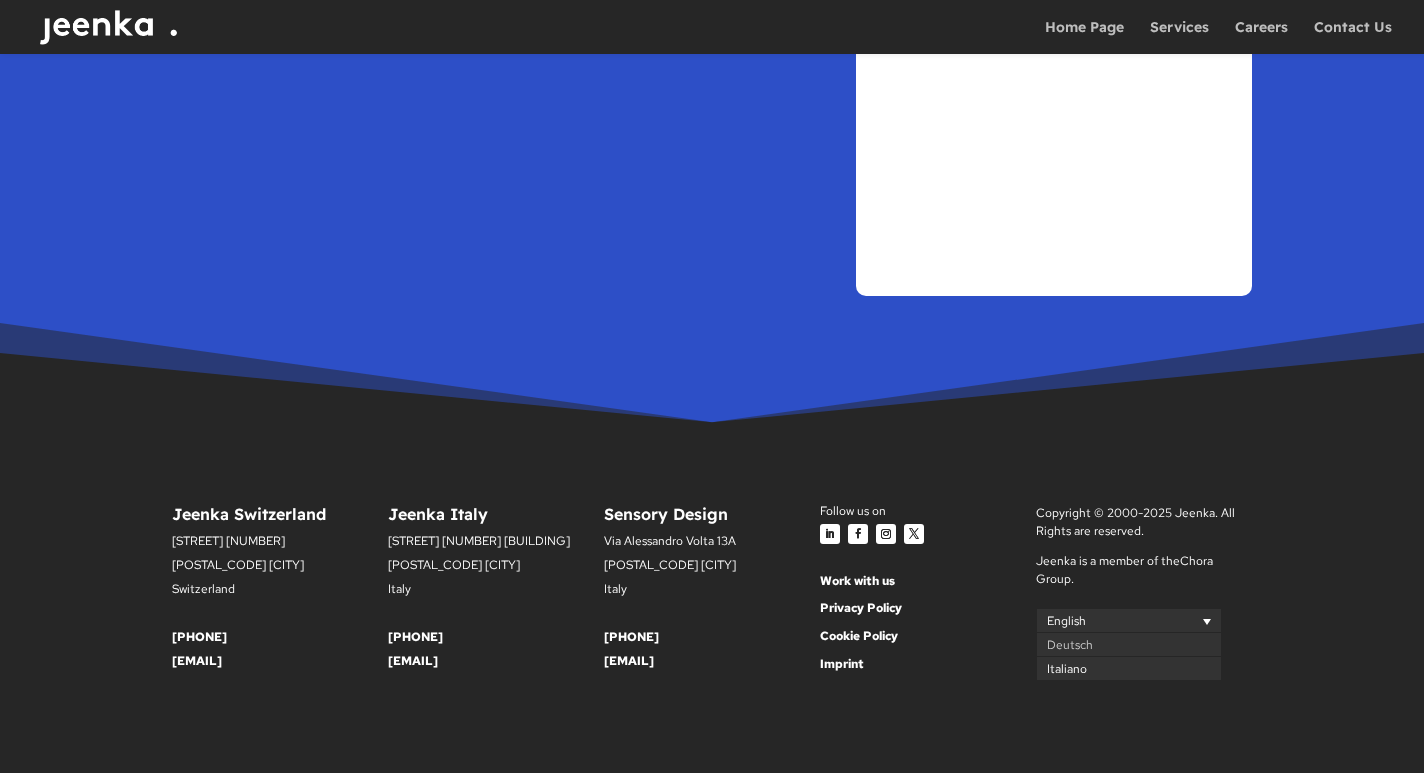 click on "Italiano" at bounding box center (1129, 669) 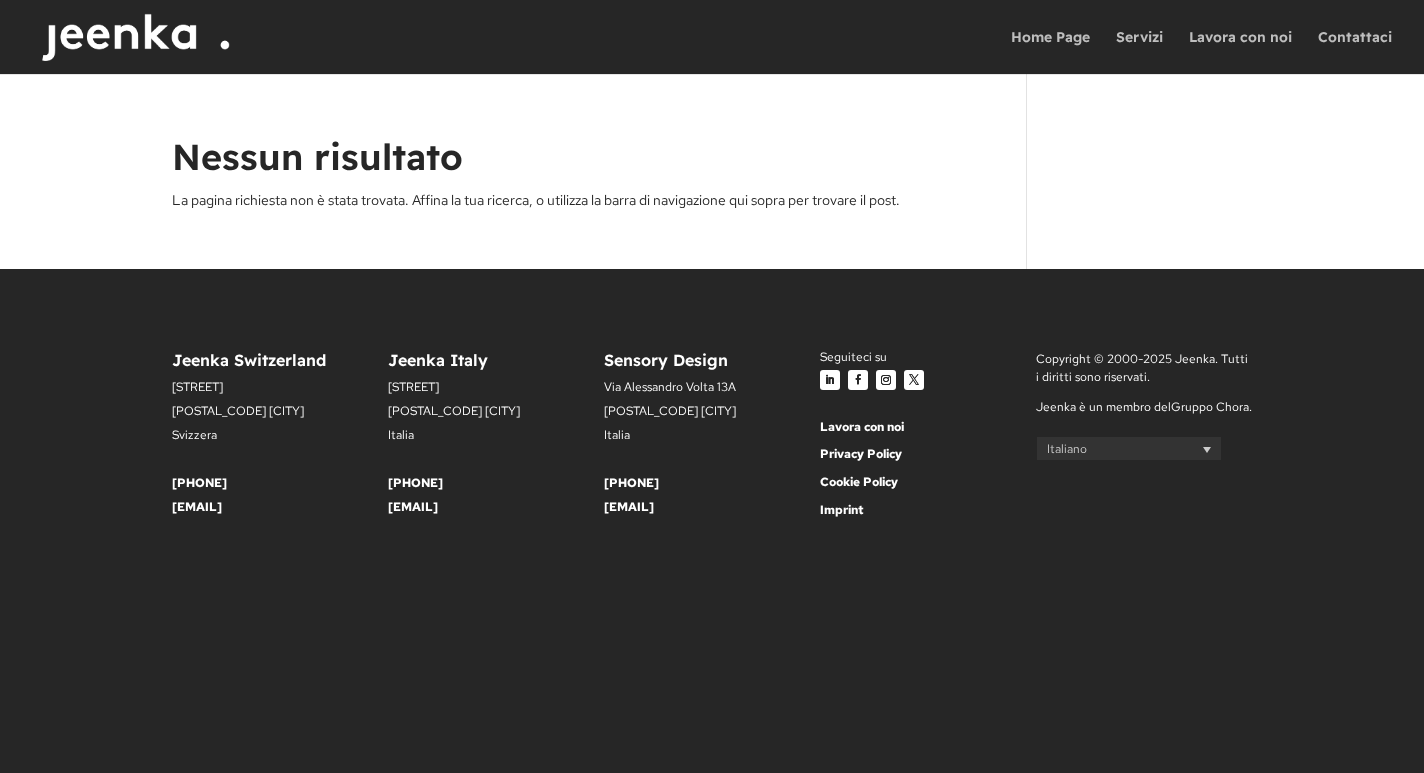 scroll, scrollTop: 0, scrollLeft: 0, axis: both 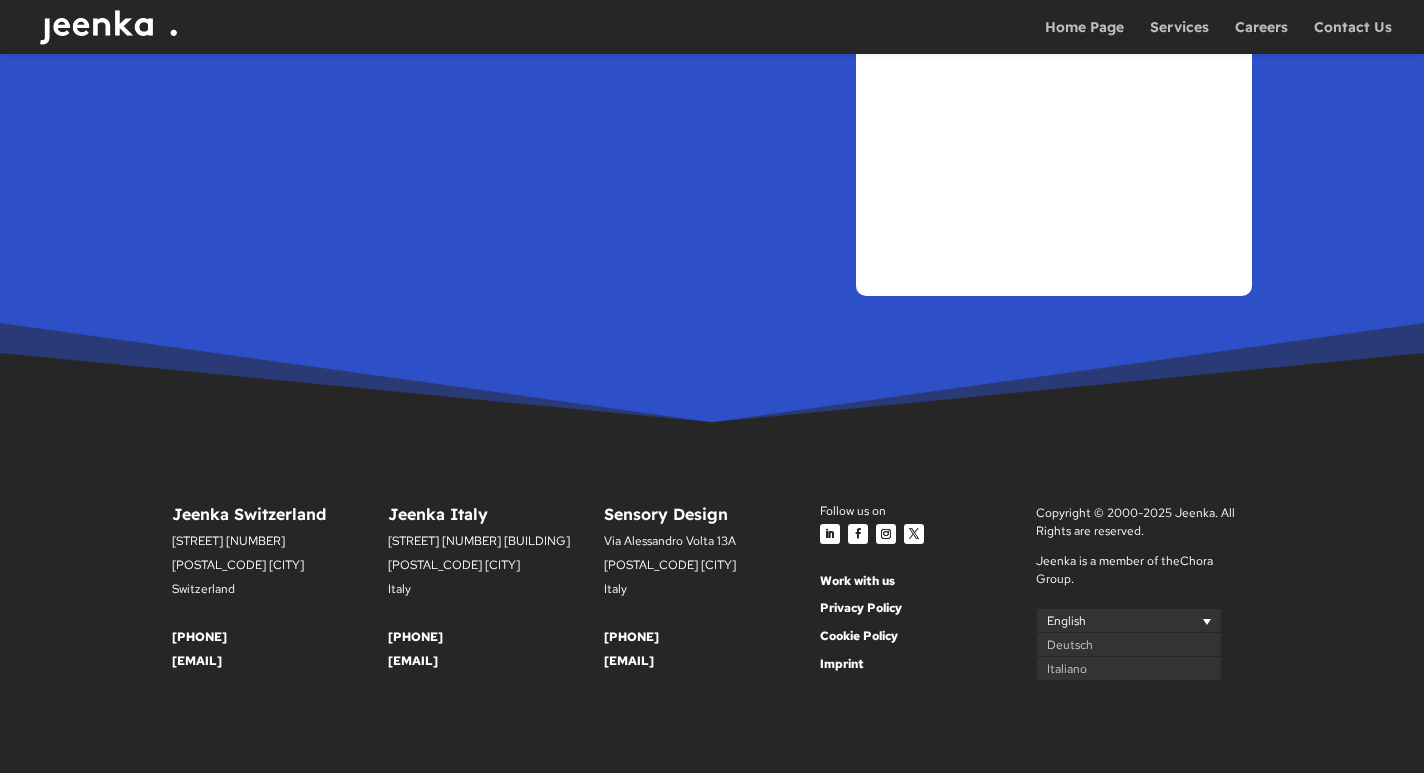 click on "English" at bounding box center (1129, 620) 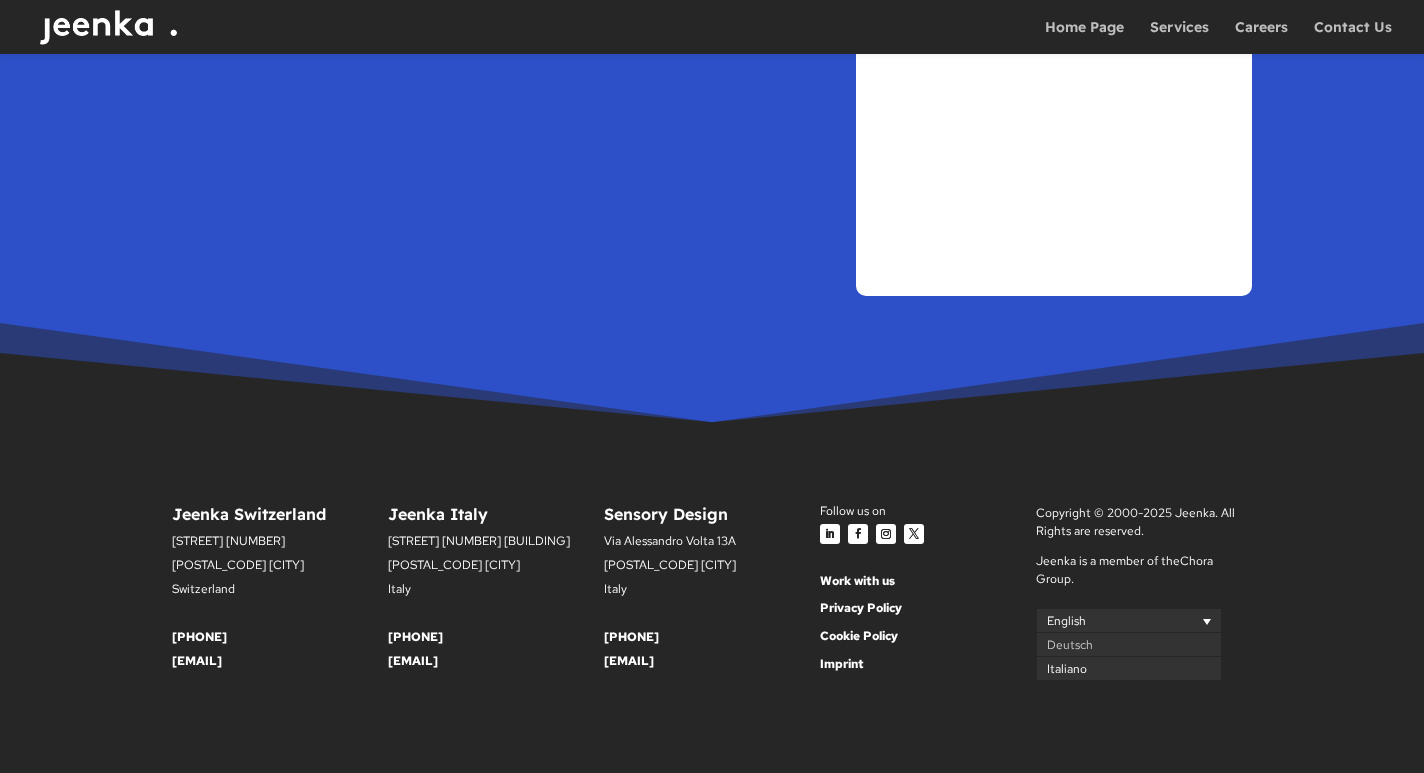click on "Italiano" at bounding box center (1129, 669) 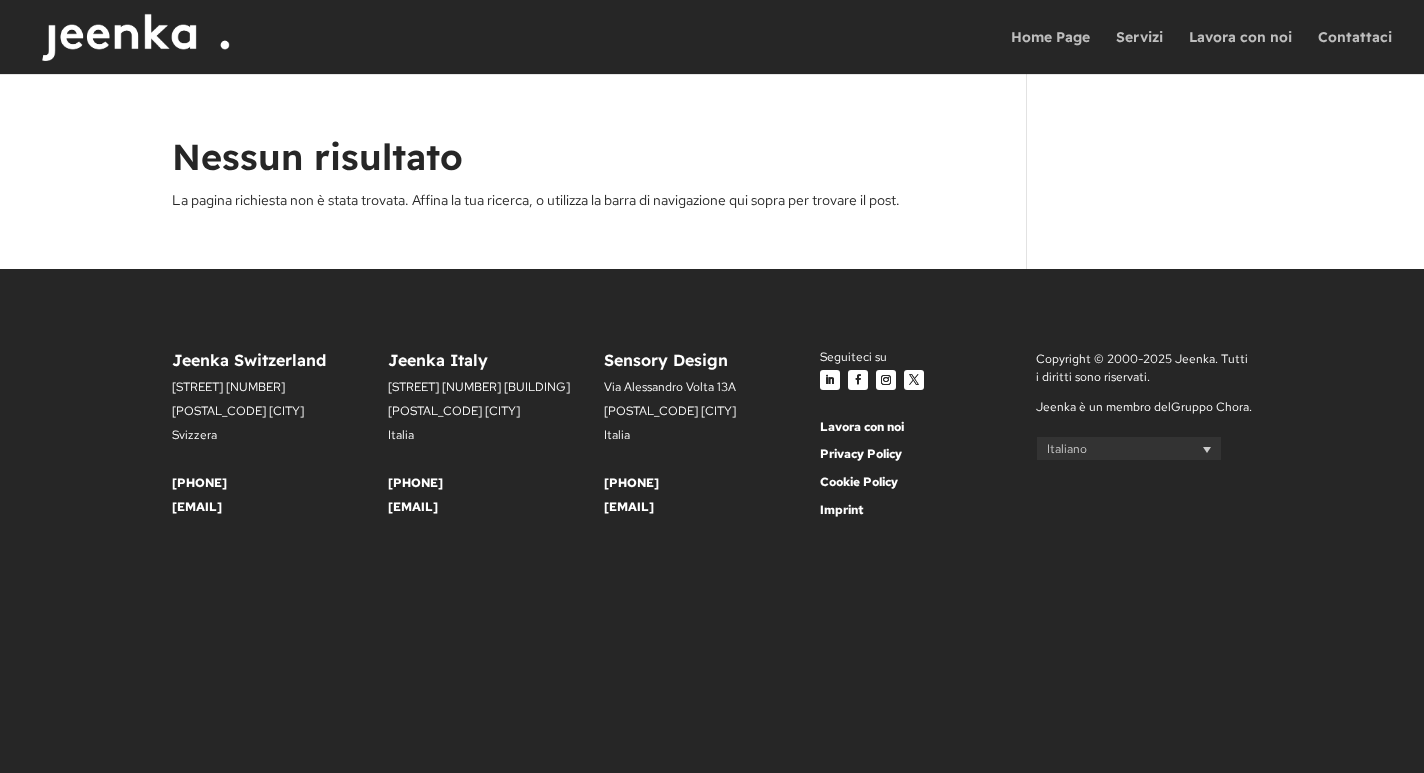 scroll, scrollTop: 0, scrollLeft: 0, axis: both 